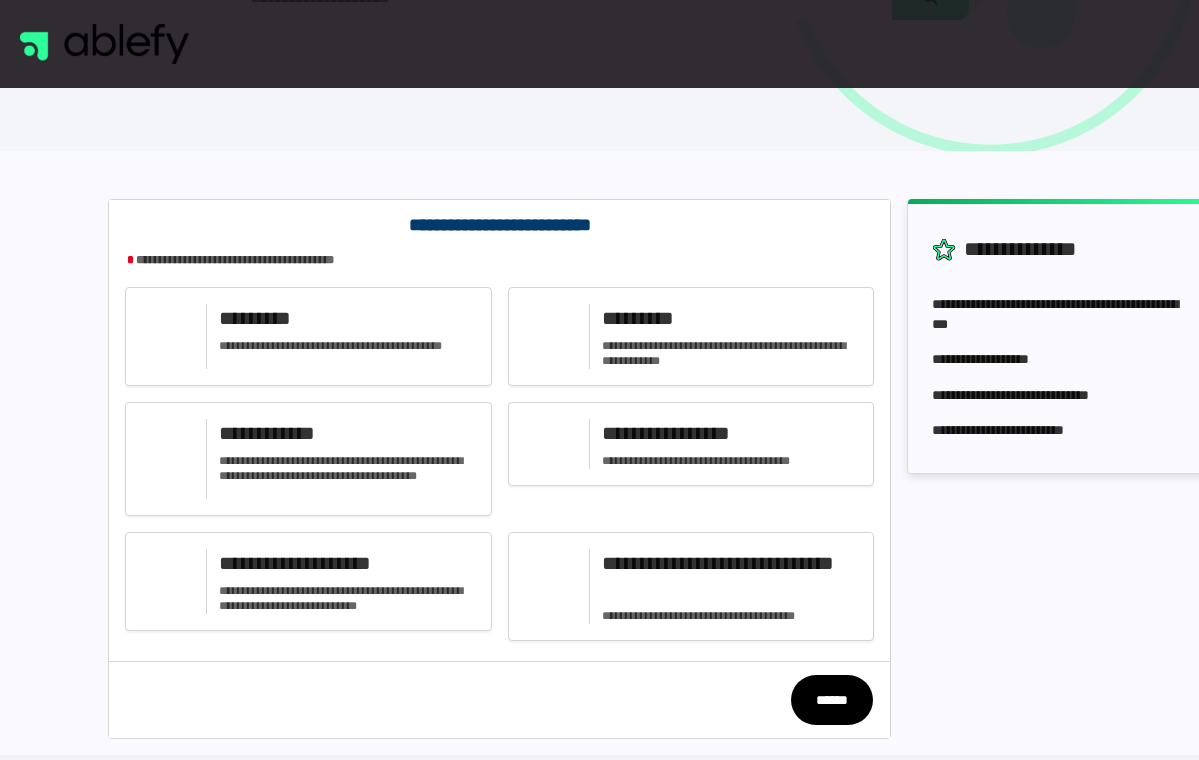 scroll, scrollTop: 261, scrollLeft: 0, axis: vertical 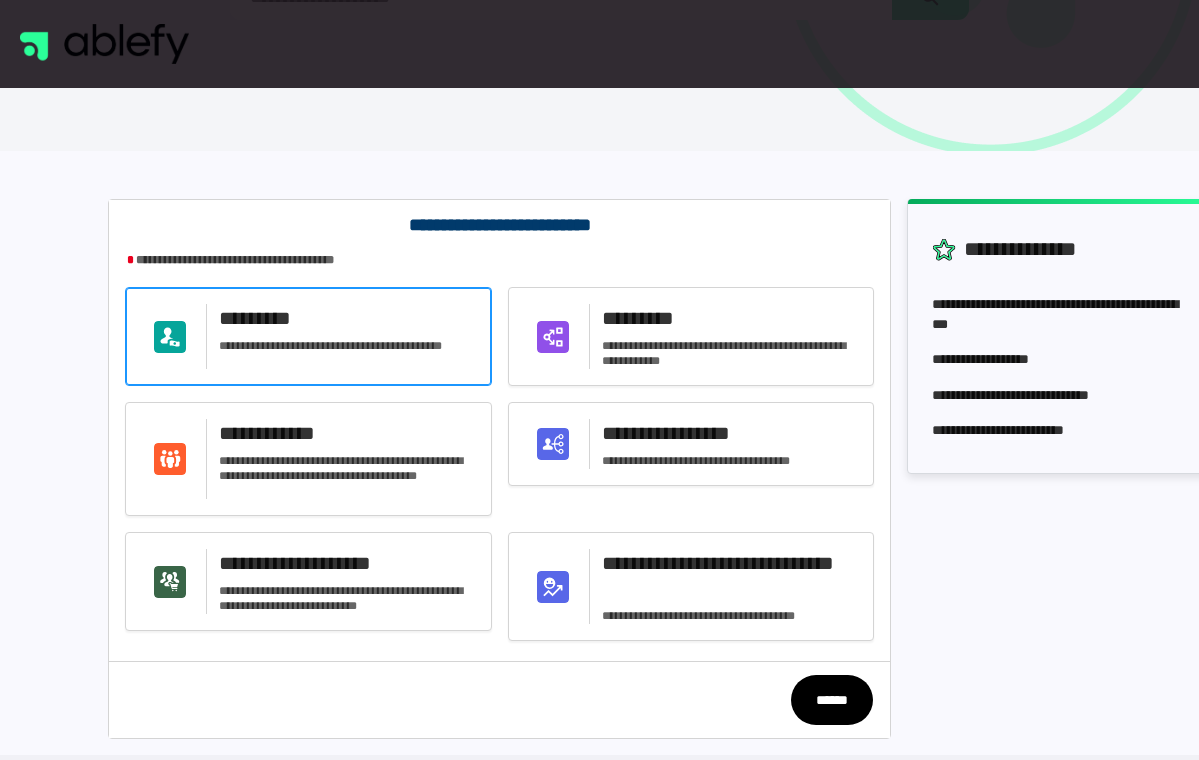 click on "**********" 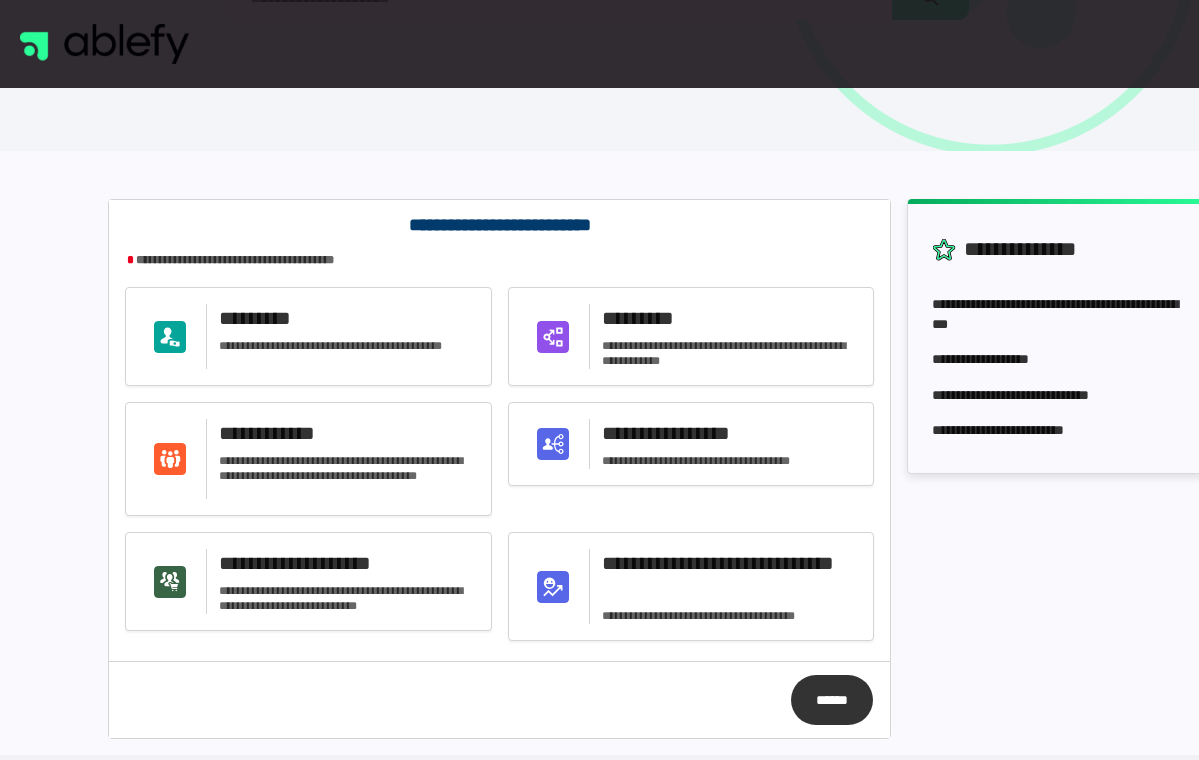 click on "******" 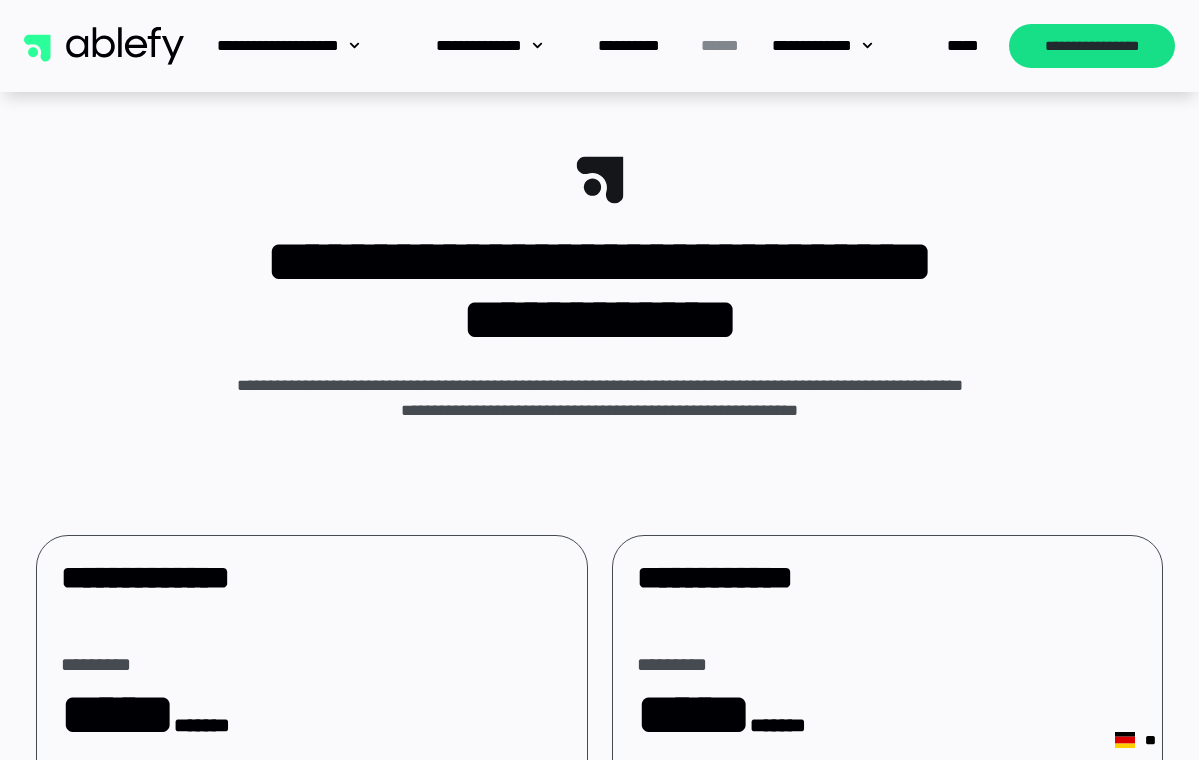 scroll, scrollTop: 2164, scrollLeft: 0, axis: vertical 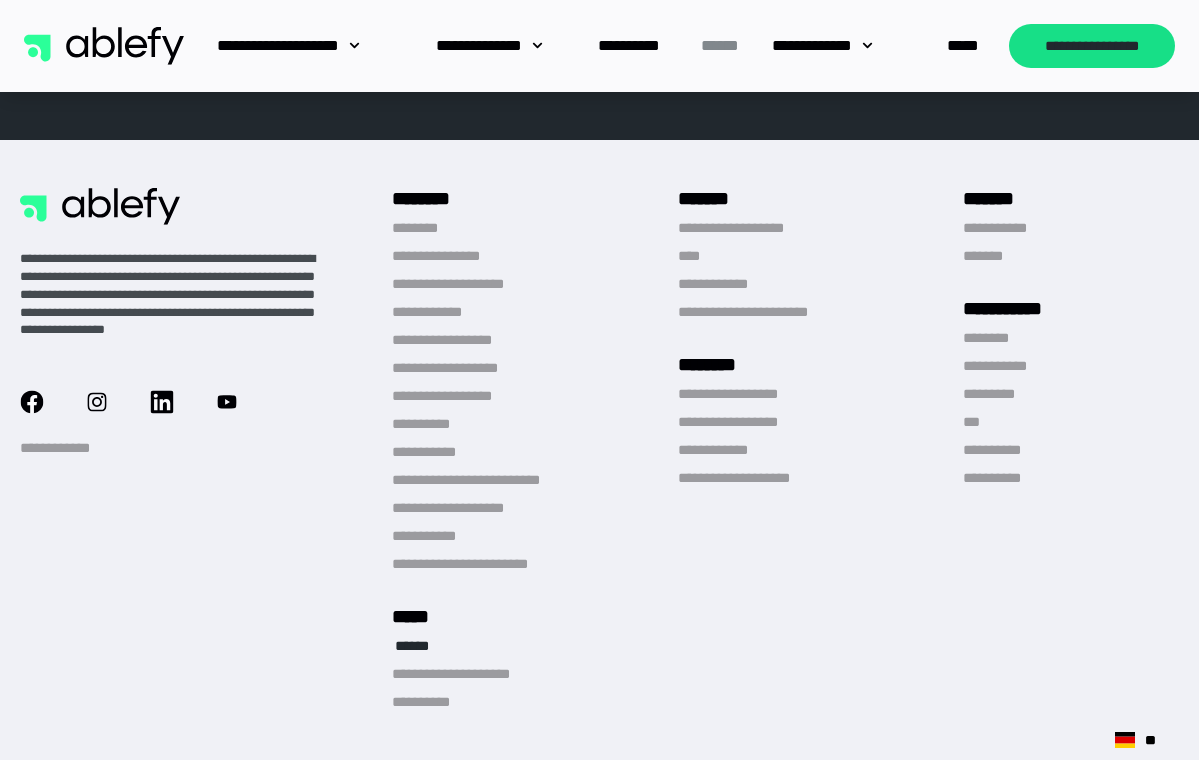 click on "******" at bounding box center (416, 646) 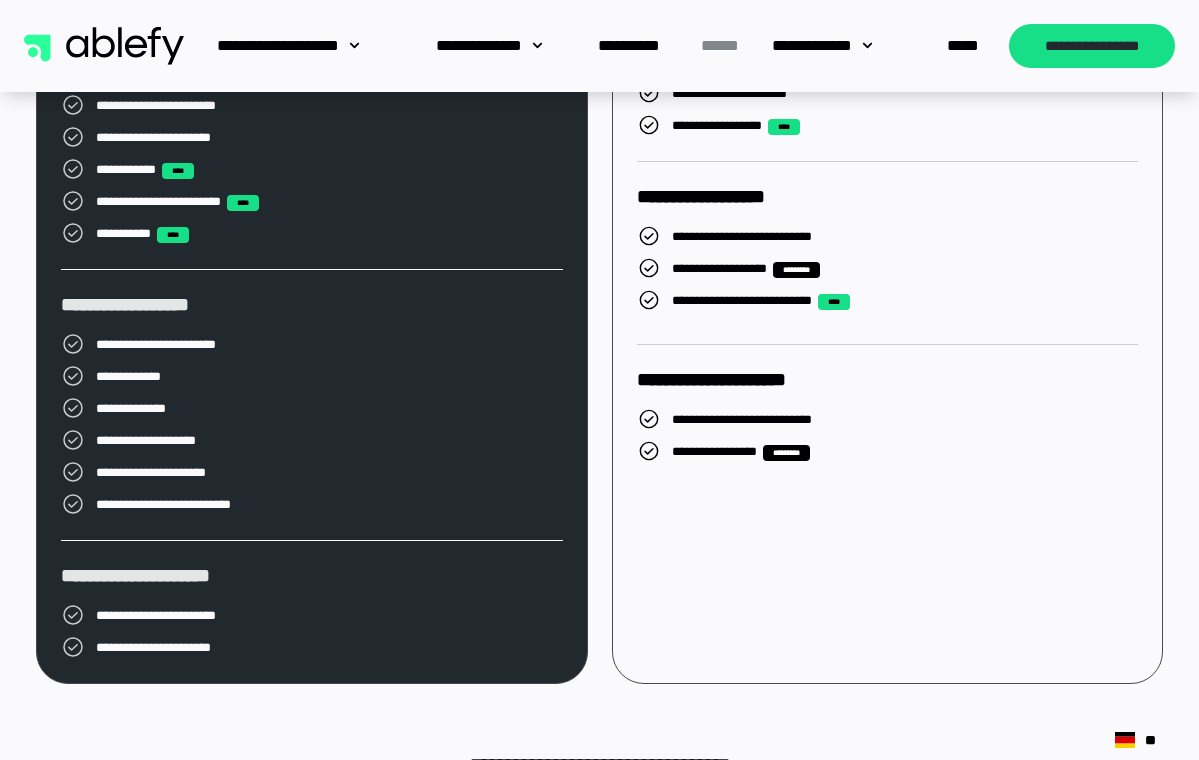 scroll, scrollTop: 3051, scrollLeft: 0, axis: vertical 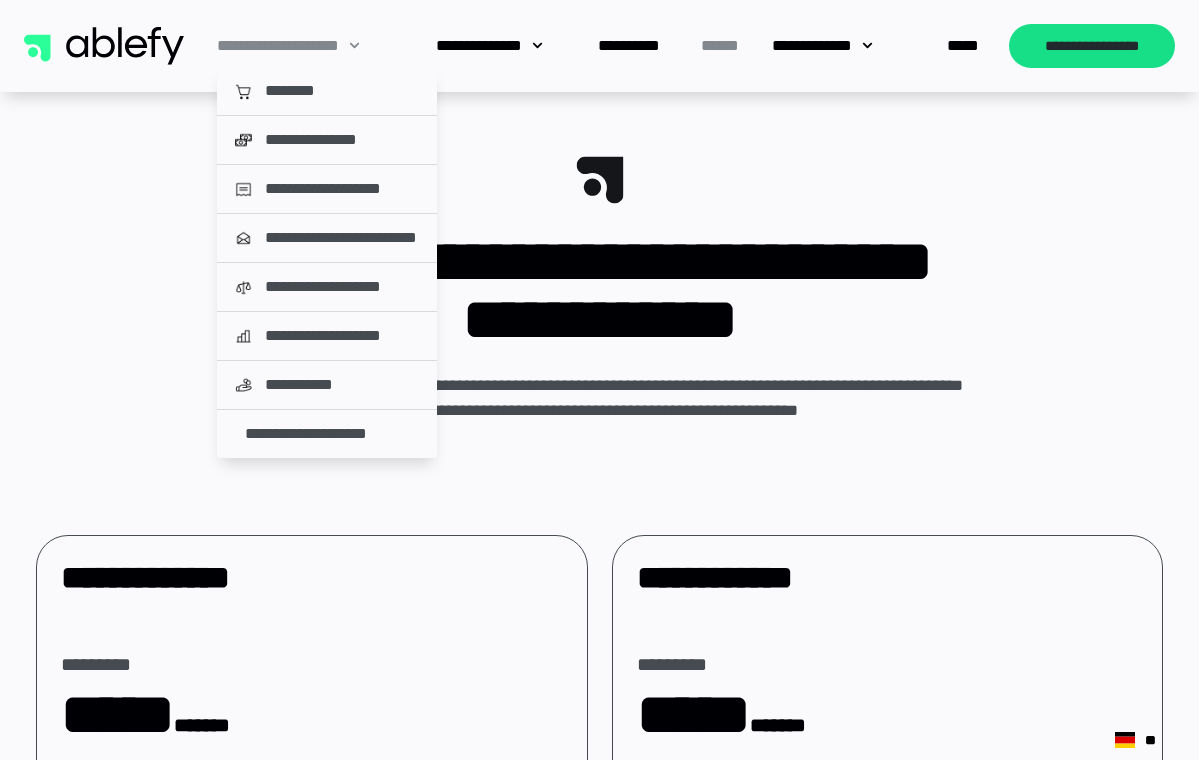 click 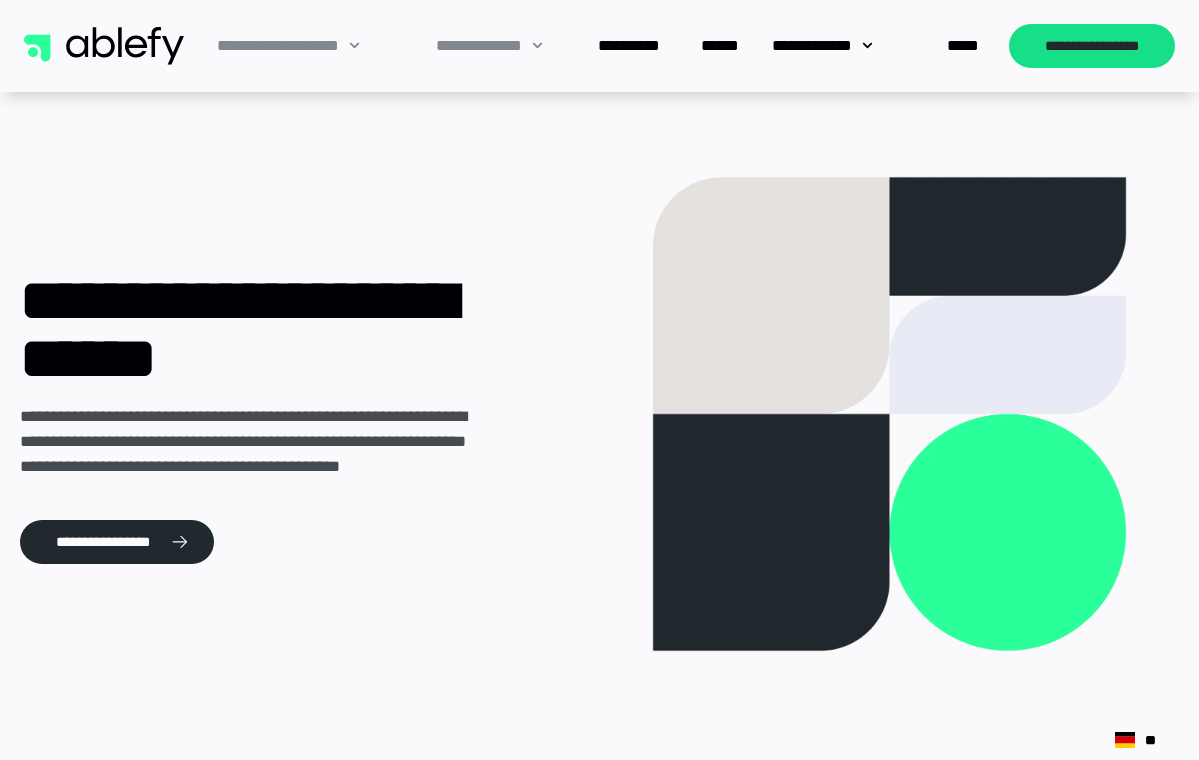 scroll, scrollTop: 4470, scrollLeft: 0, axis: vertical 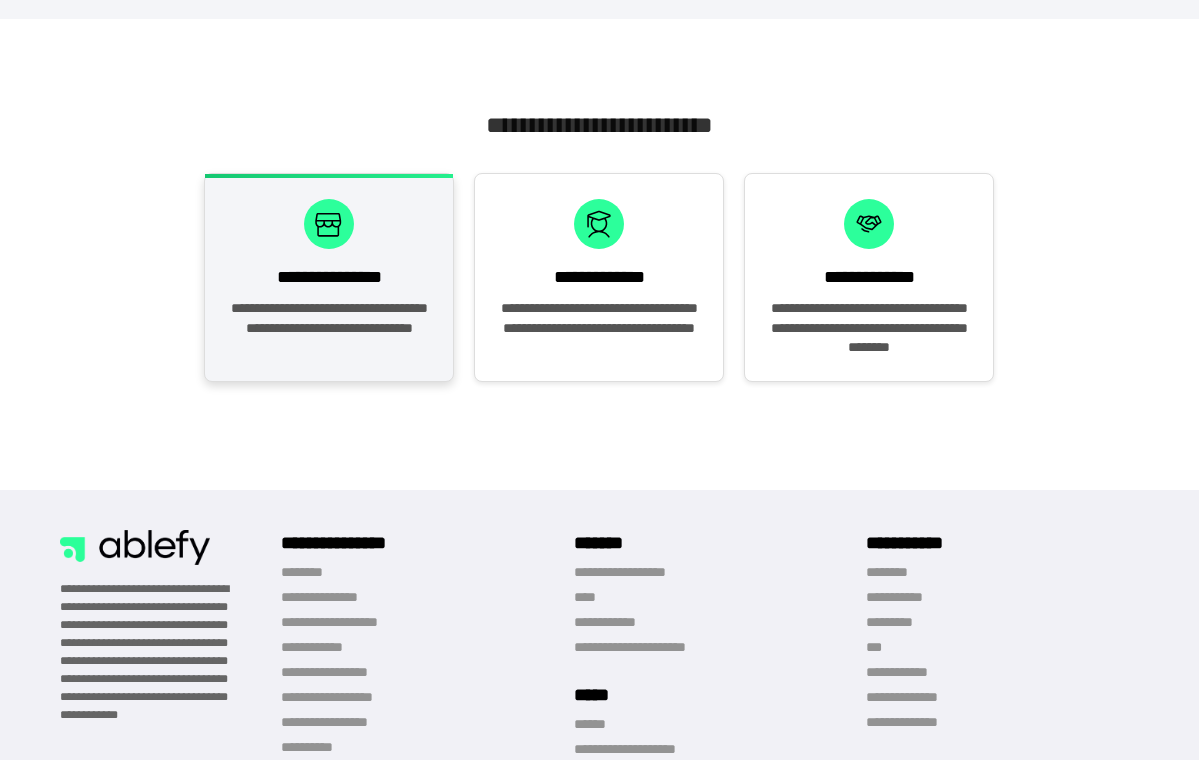 click on "**********" at bounding box center (329, 327) 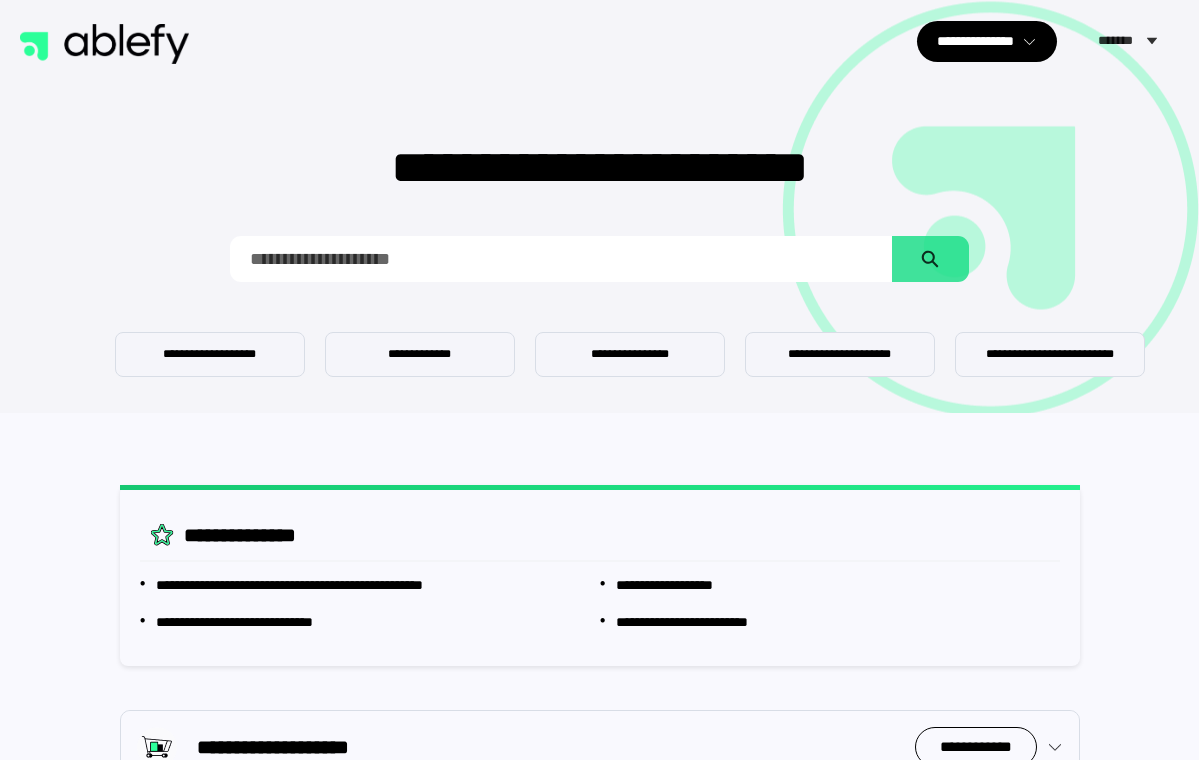 click at bounding box center [560, 259] 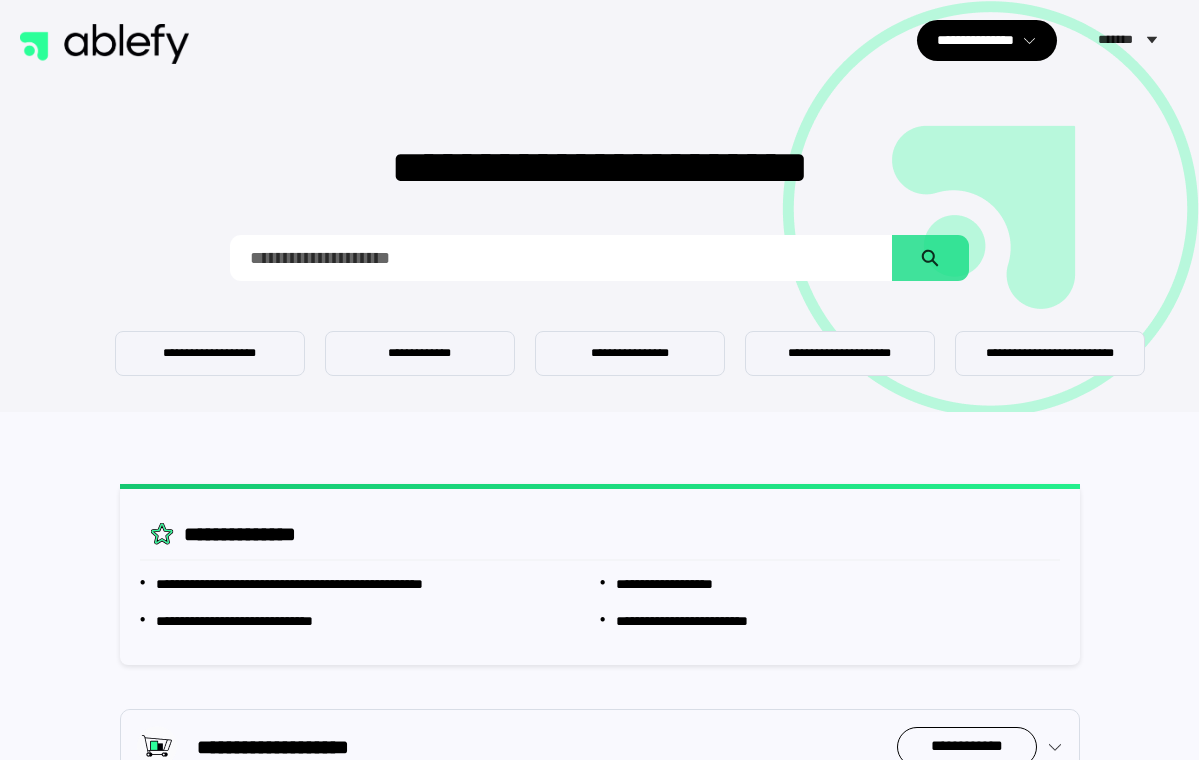 scroll, scrollTop: 0, scrollLeft: 0, axis: both 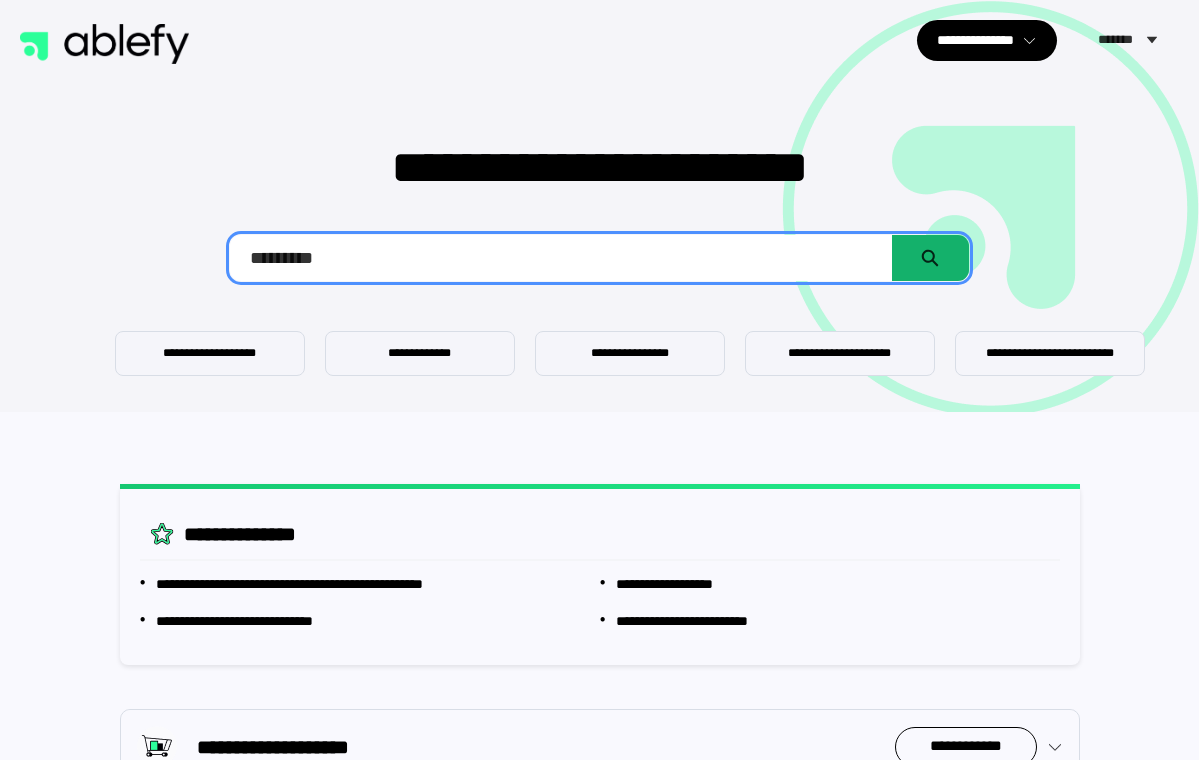 type on "*********" 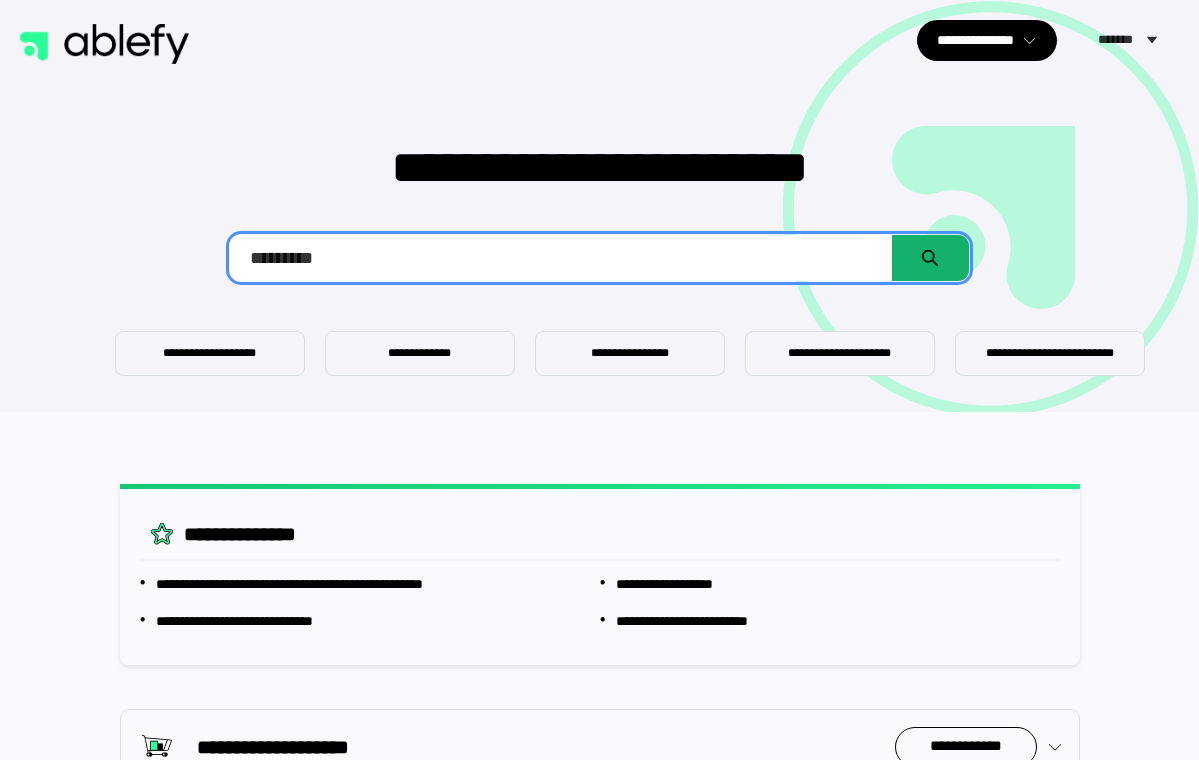 click on "******" at bounding box center [930, 258] 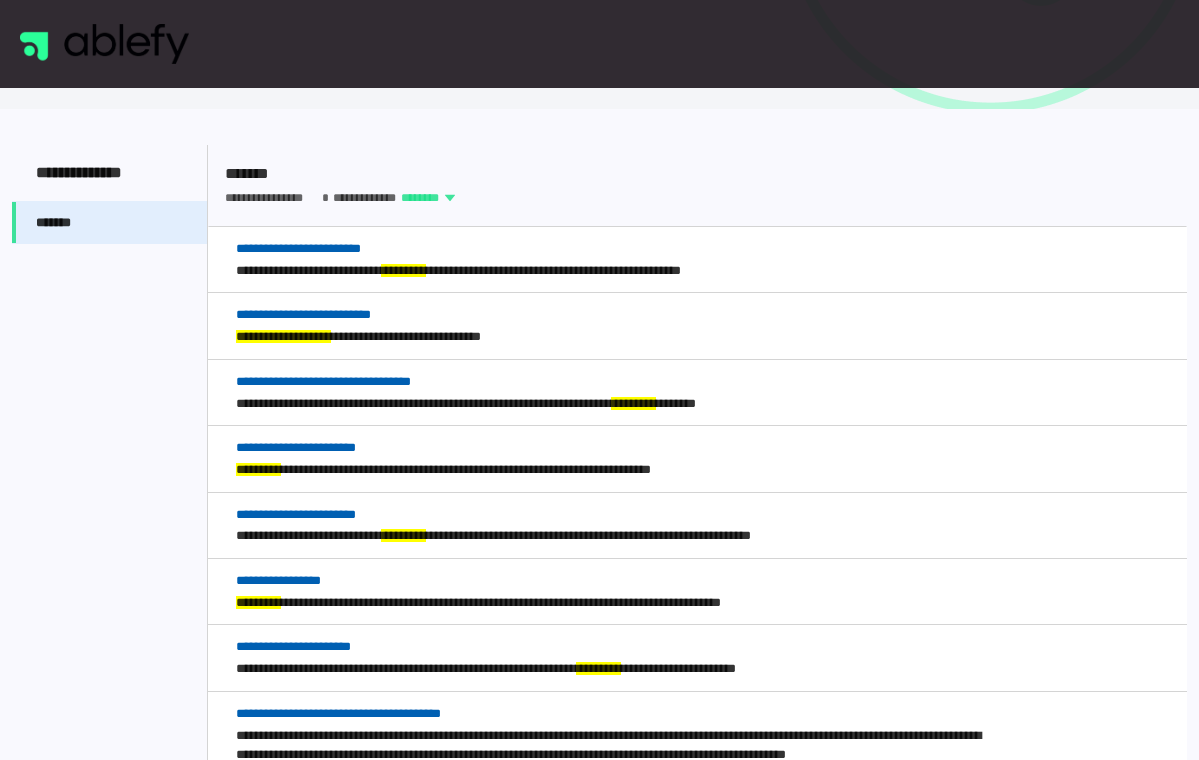 scroll, scrollTop: 302, scrollLeft: 0, axis: vertical 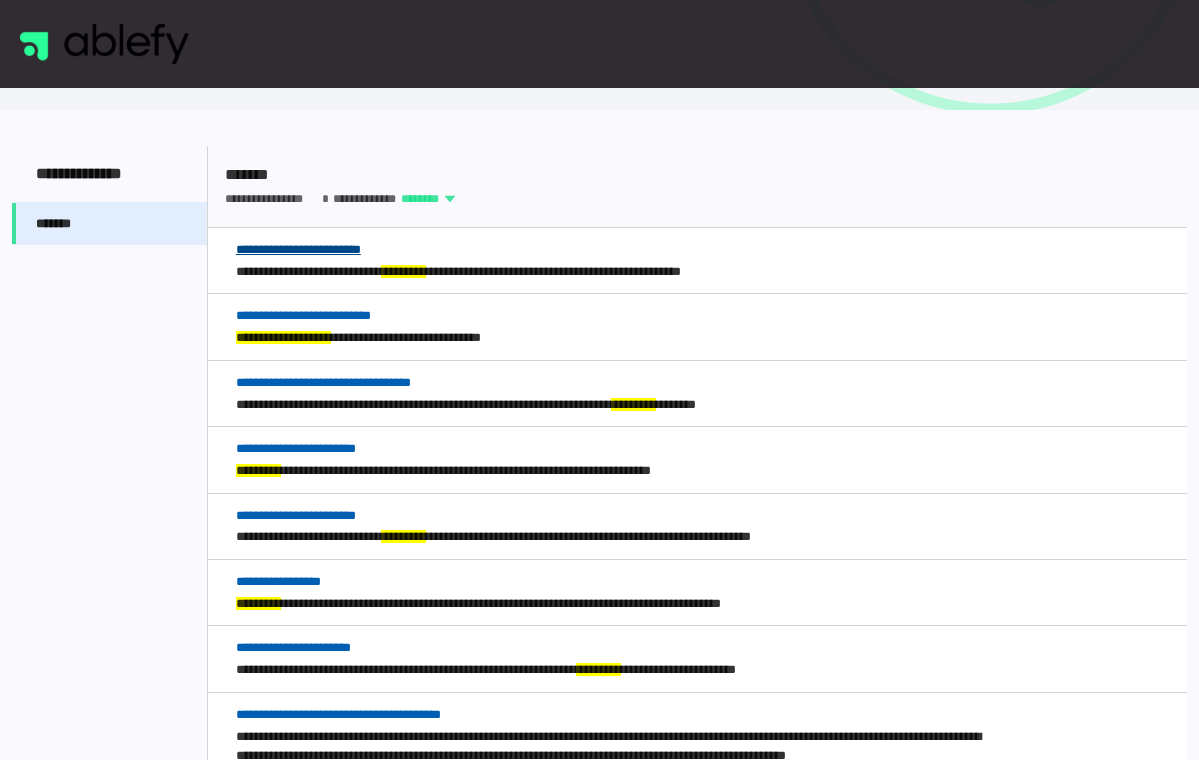 click on "**********" at bounding box center [298, 249] 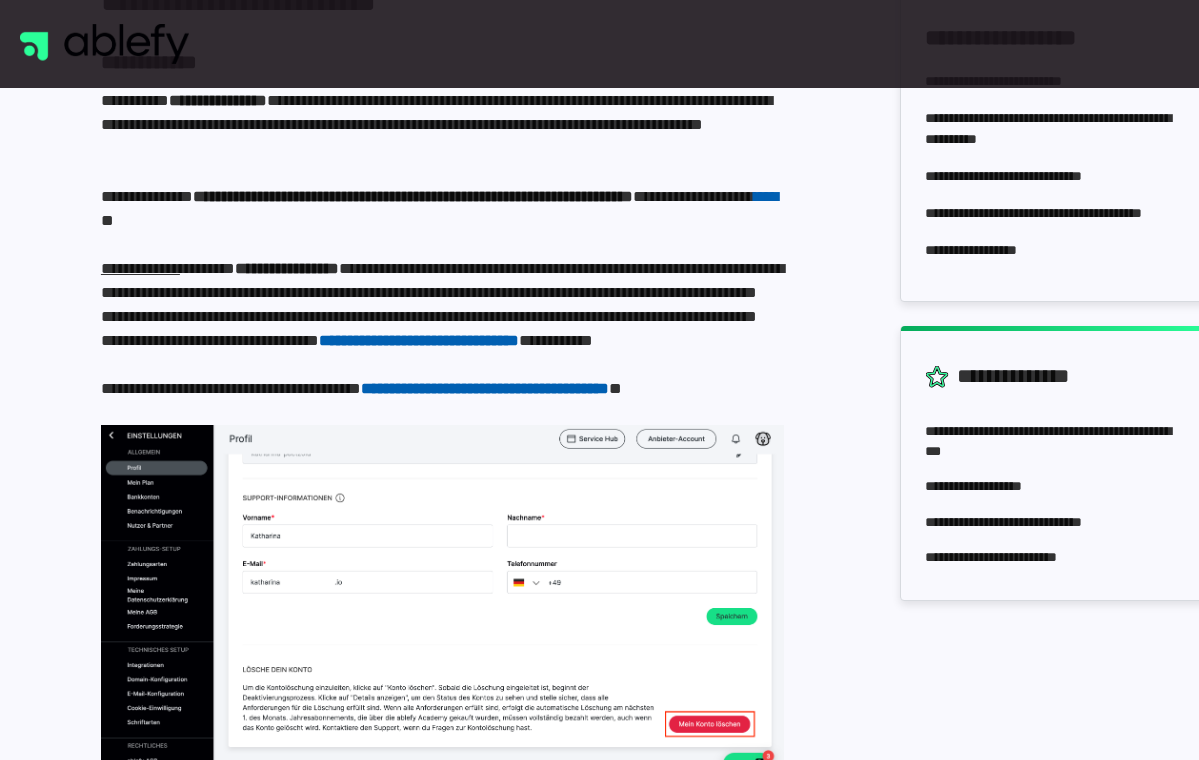 scroll, scrollTop: 546, scrollLeft: 7, axis: both 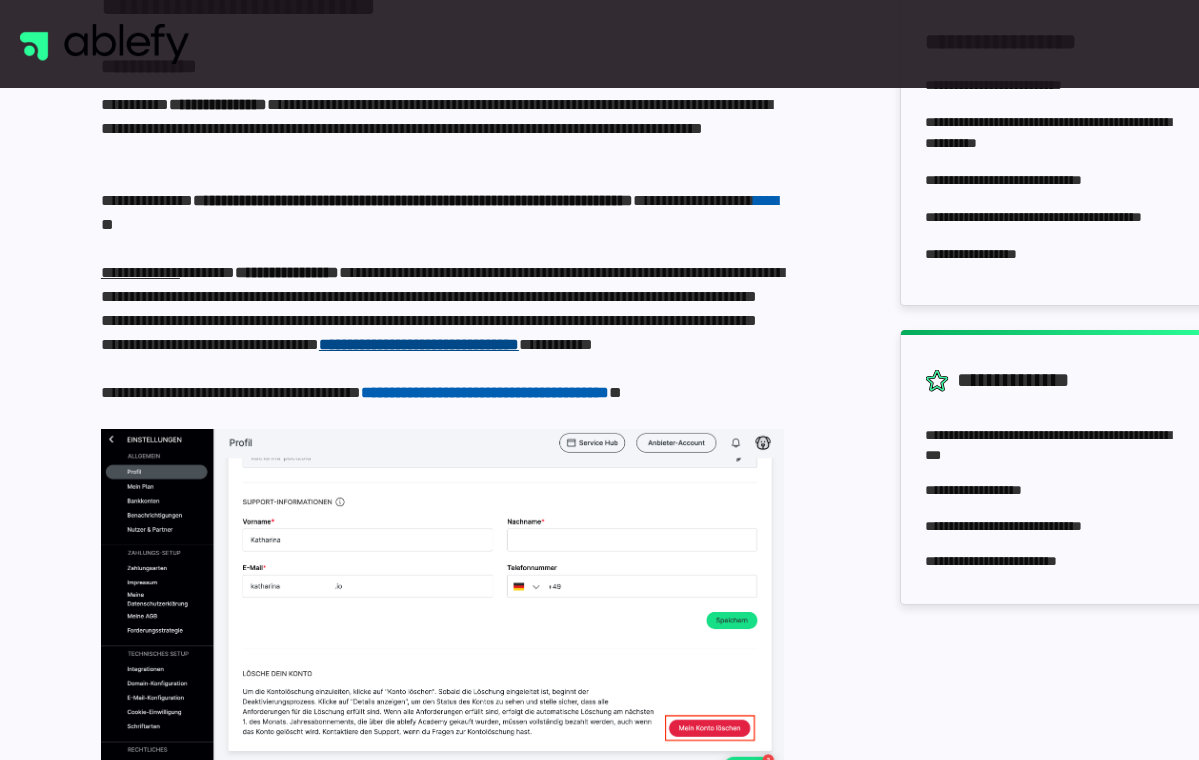 click on "**********" at bounding box center (419, 344) 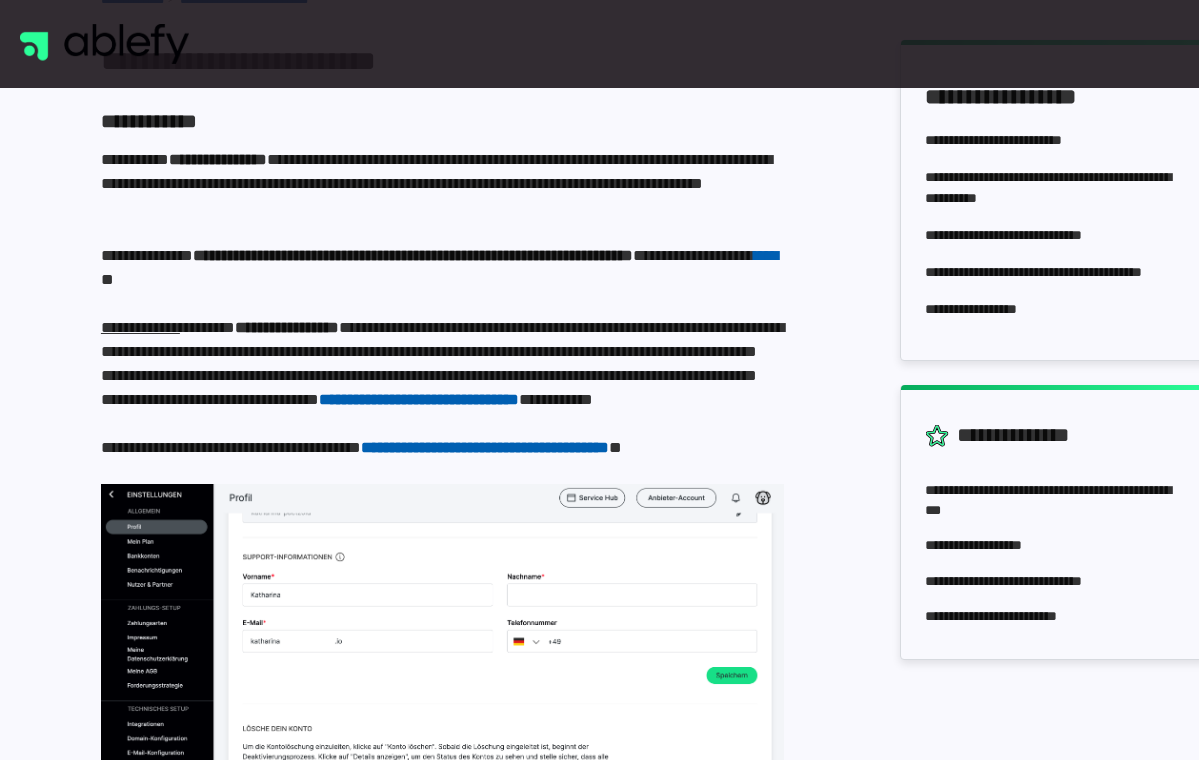 scroll, scrollTop: 488, scrollLeft: 5, axis: both 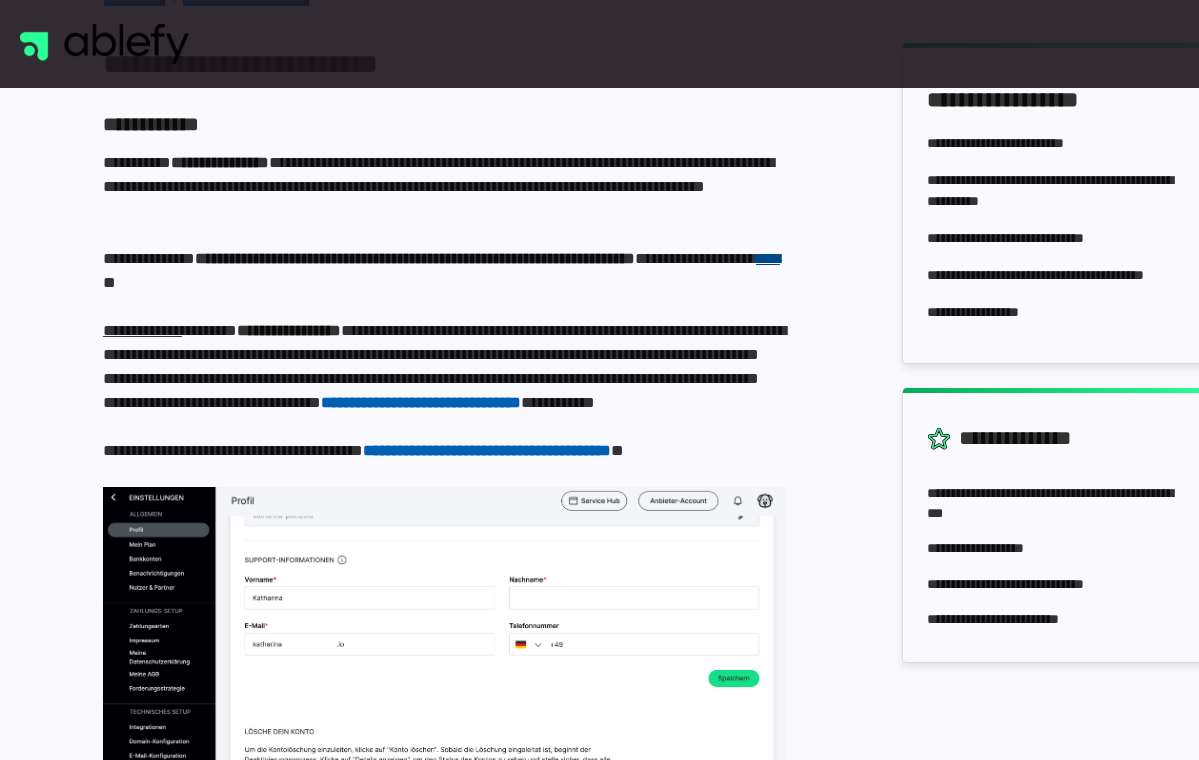 click on "****" at bounding box center (768, 258) 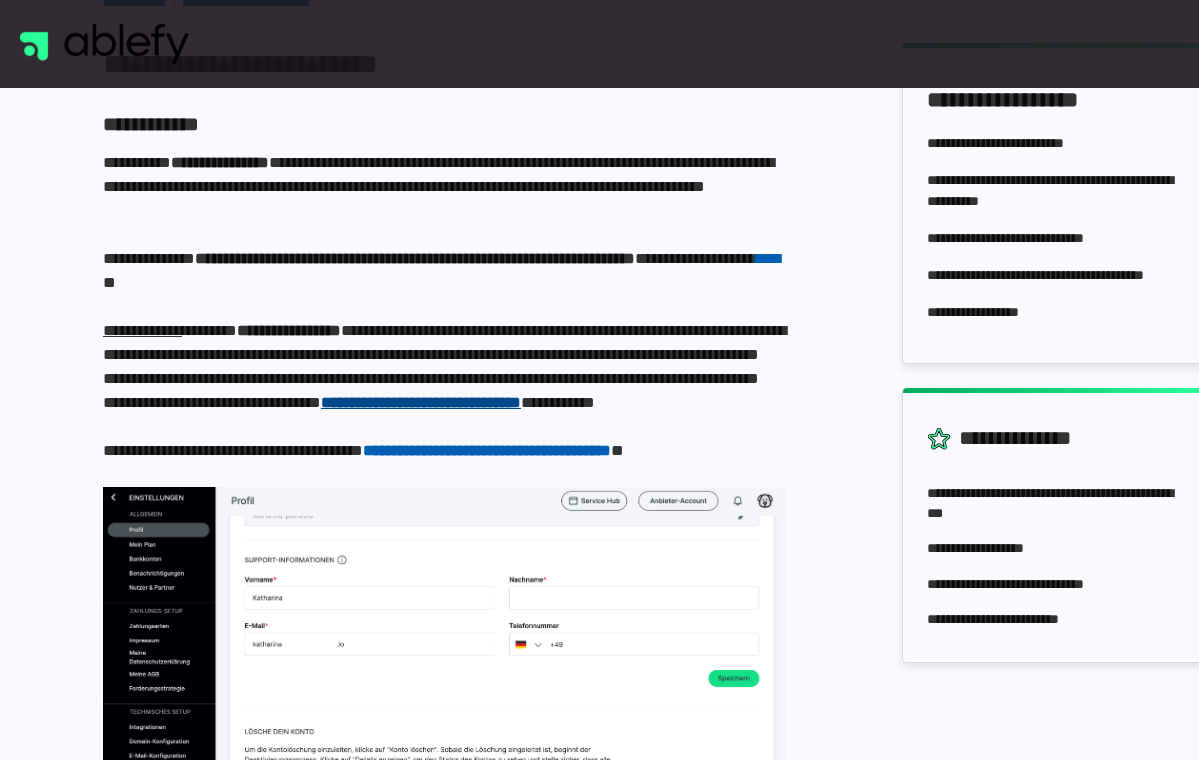 click on "**********" at bounding box center (421, 402) 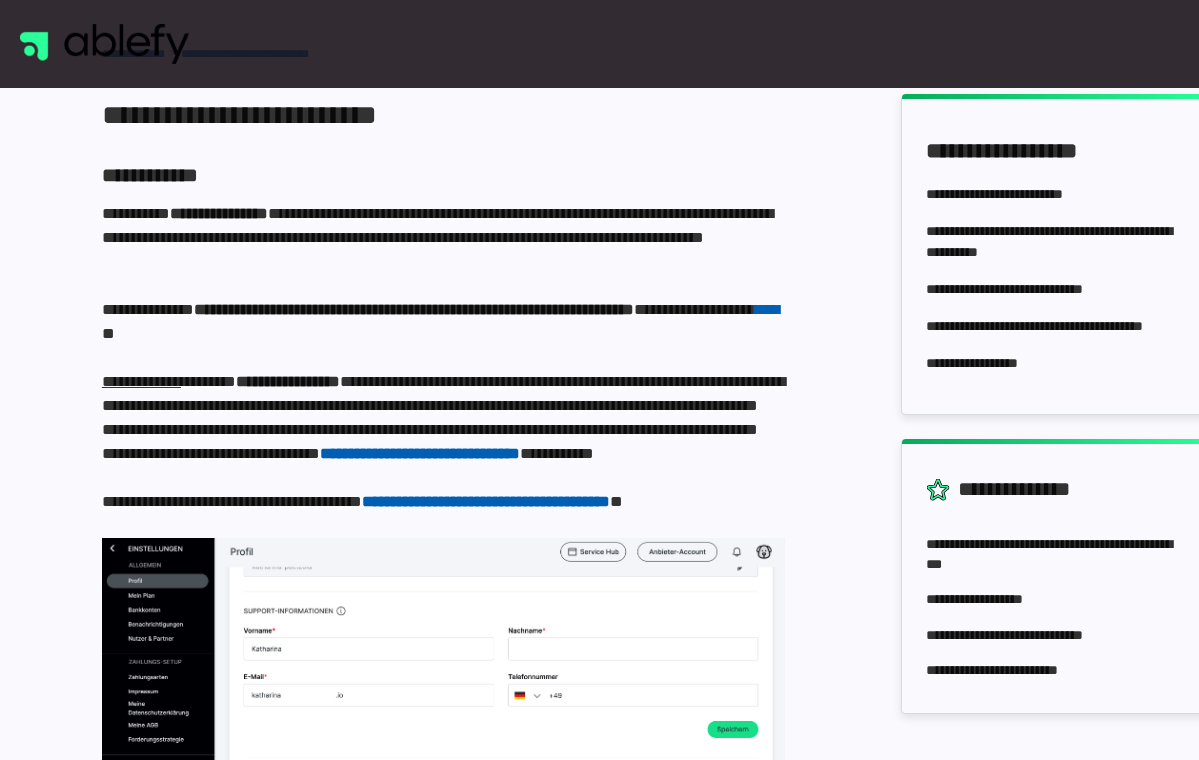 scroll, scrollTop: 435, scrollLeft: 6, axis: both 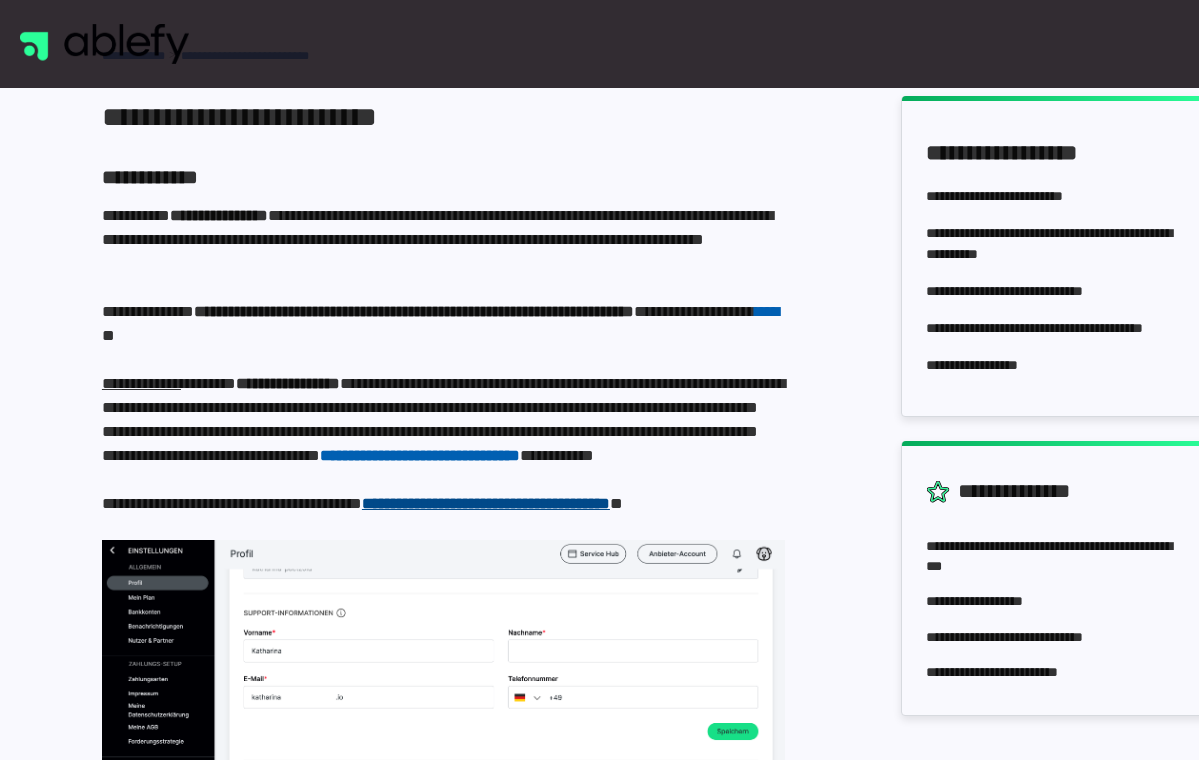 click on "**********" at bounding box center [486, 503] 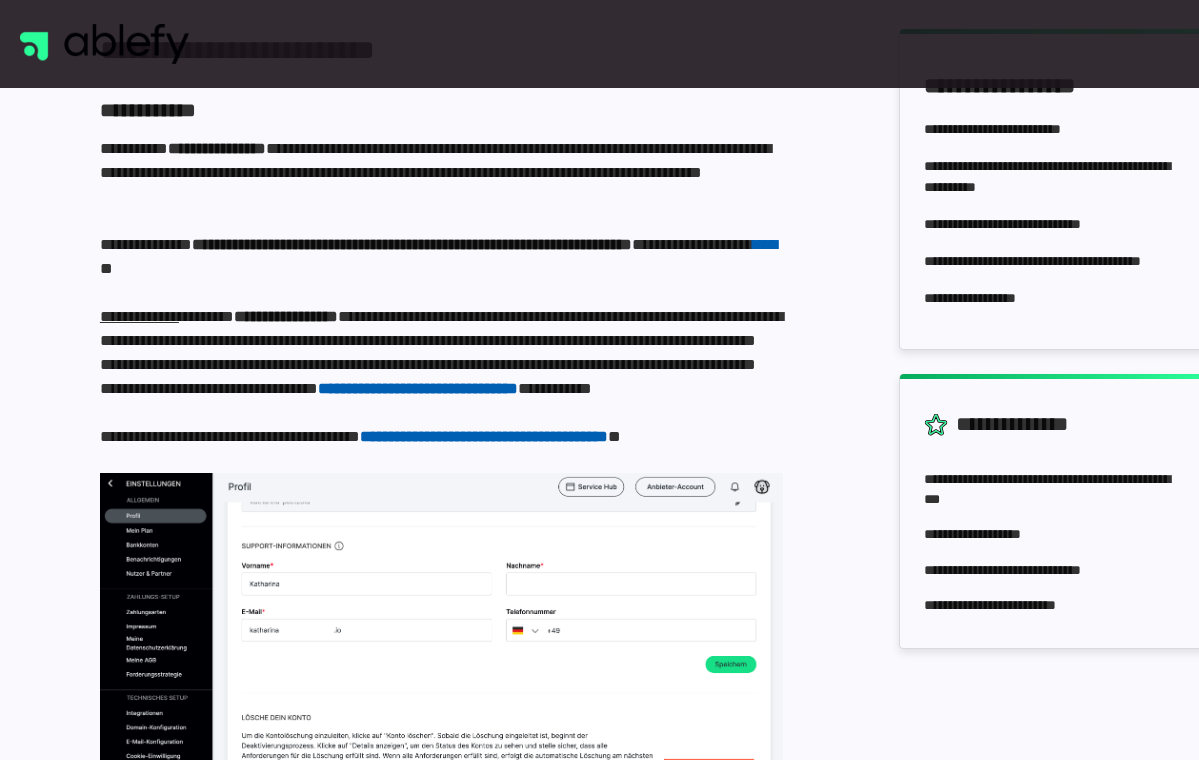 scroll, scrollTop: 497, scrollLeft: 8, axis: both 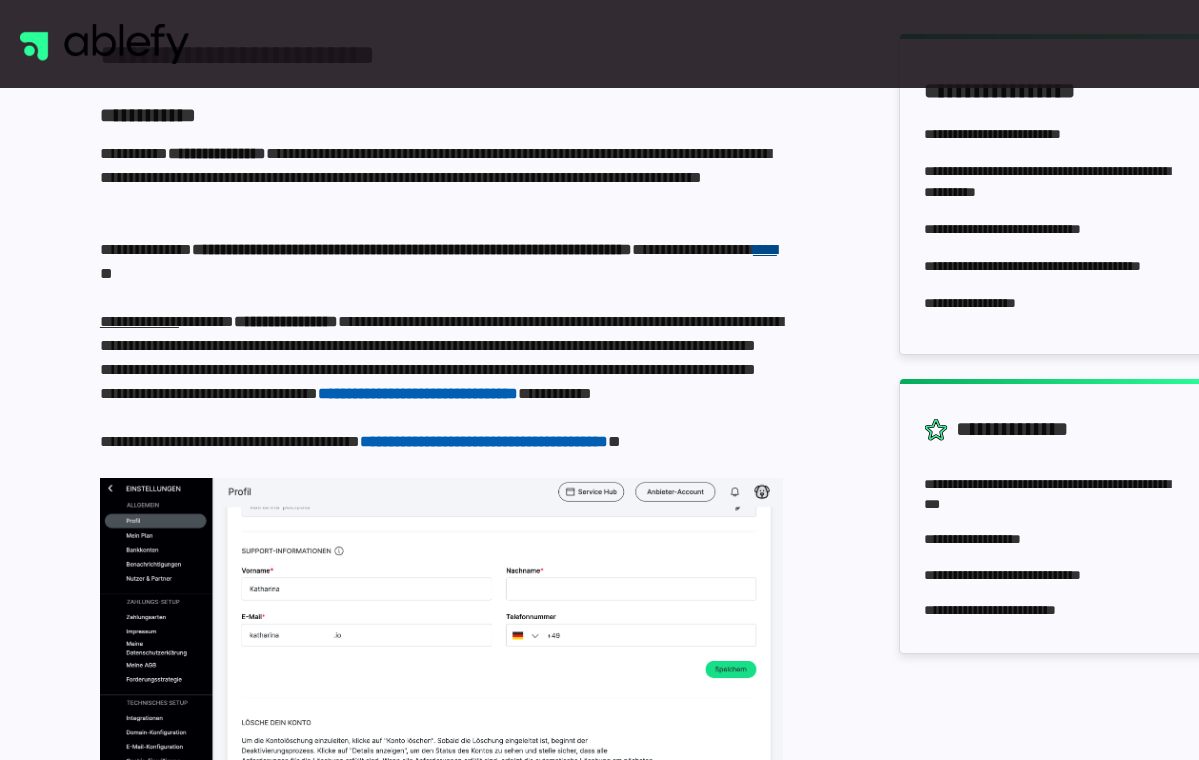 click on "****" at bounding box center (765, 249) 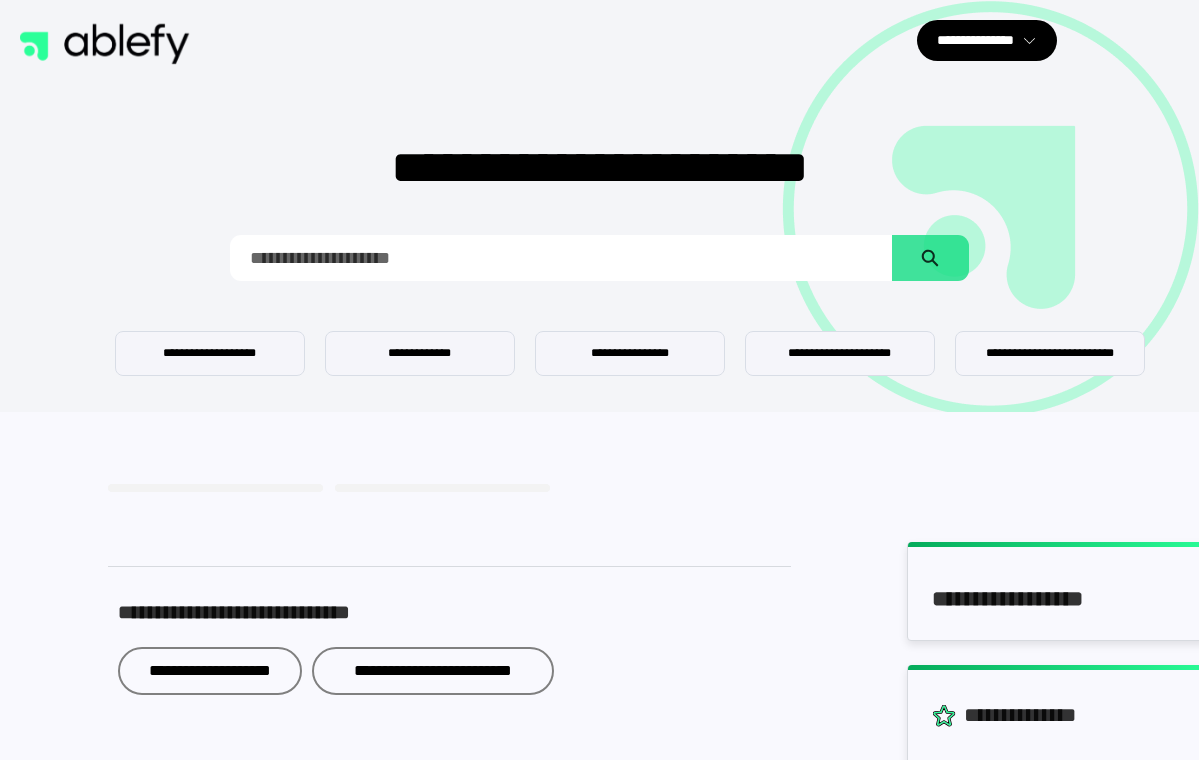 scroll, scrollTop: 0, scrollLeft: 0, axis: both 